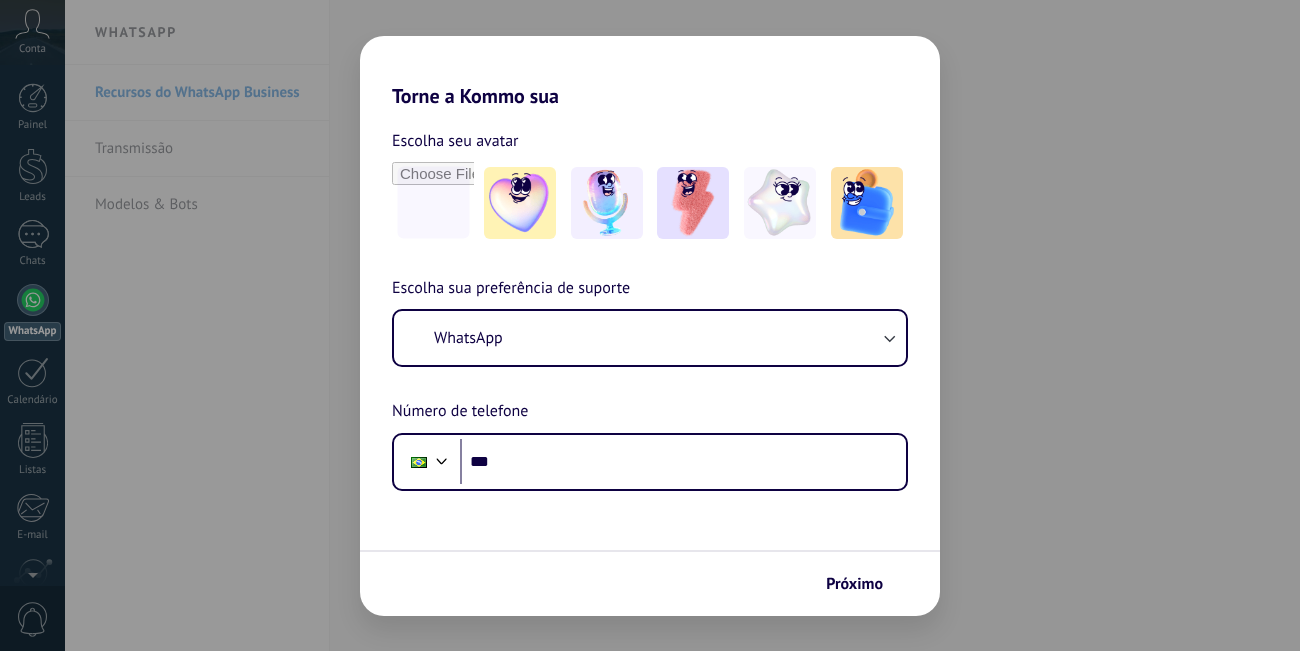scroll, scrollTop: 0, scrollLeft: 0, axis: both 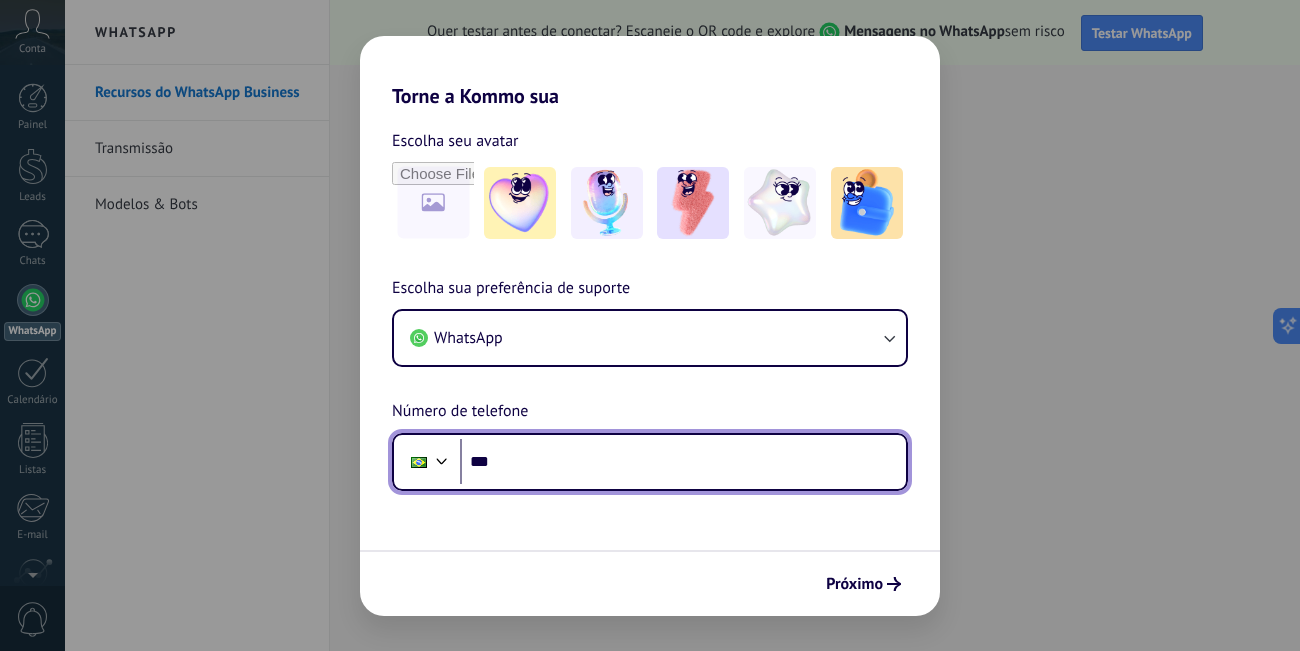 click on "***" at bounding box center (683, 462) 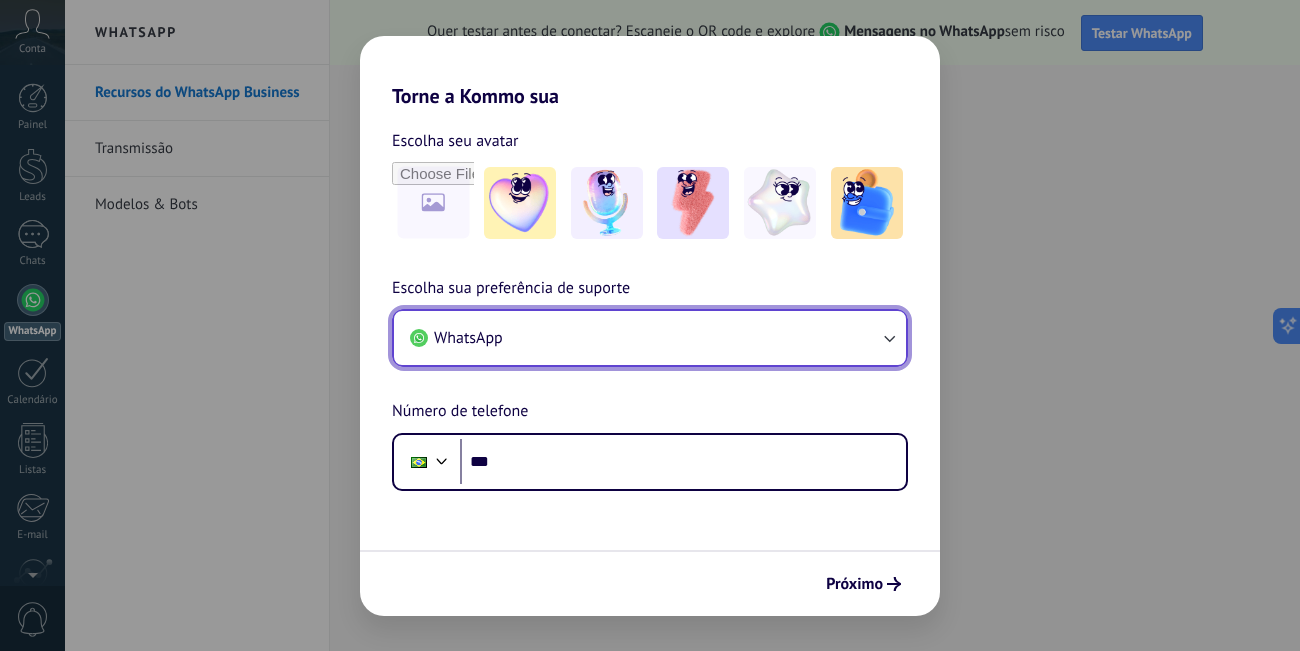 click on "WhatsApp" at bounding box center [650, 338] 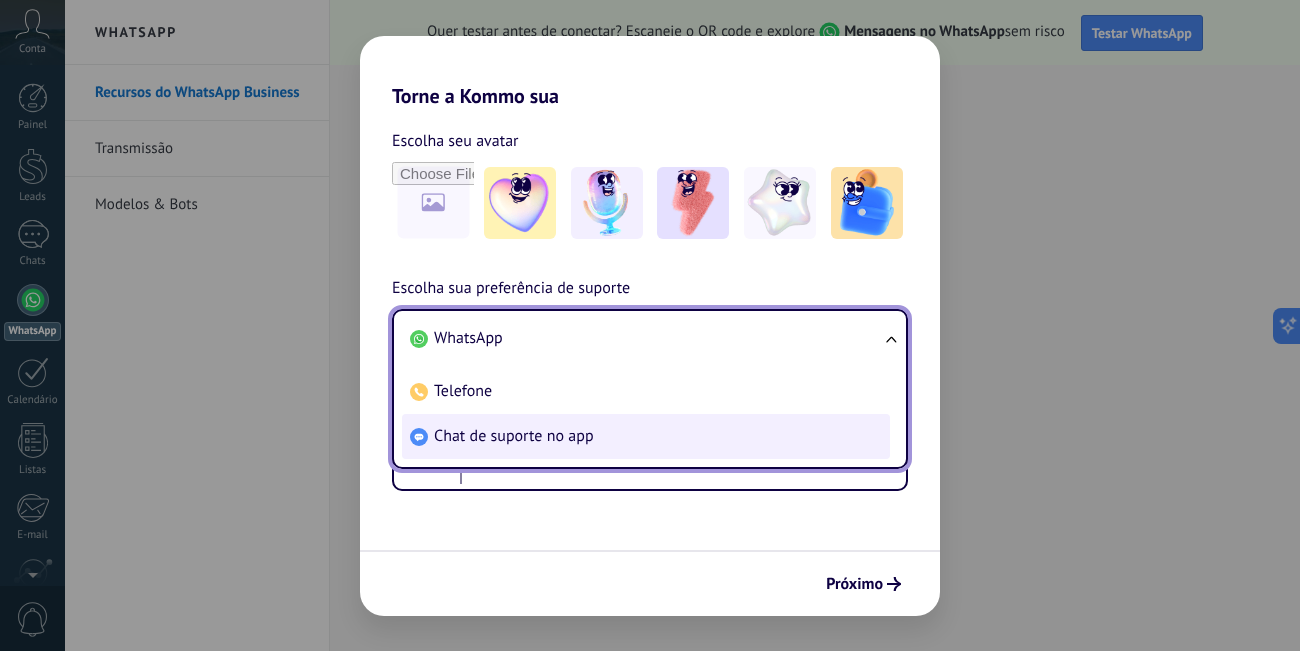 click on "Chat de suporte no app" at bounding box center [514, 436] 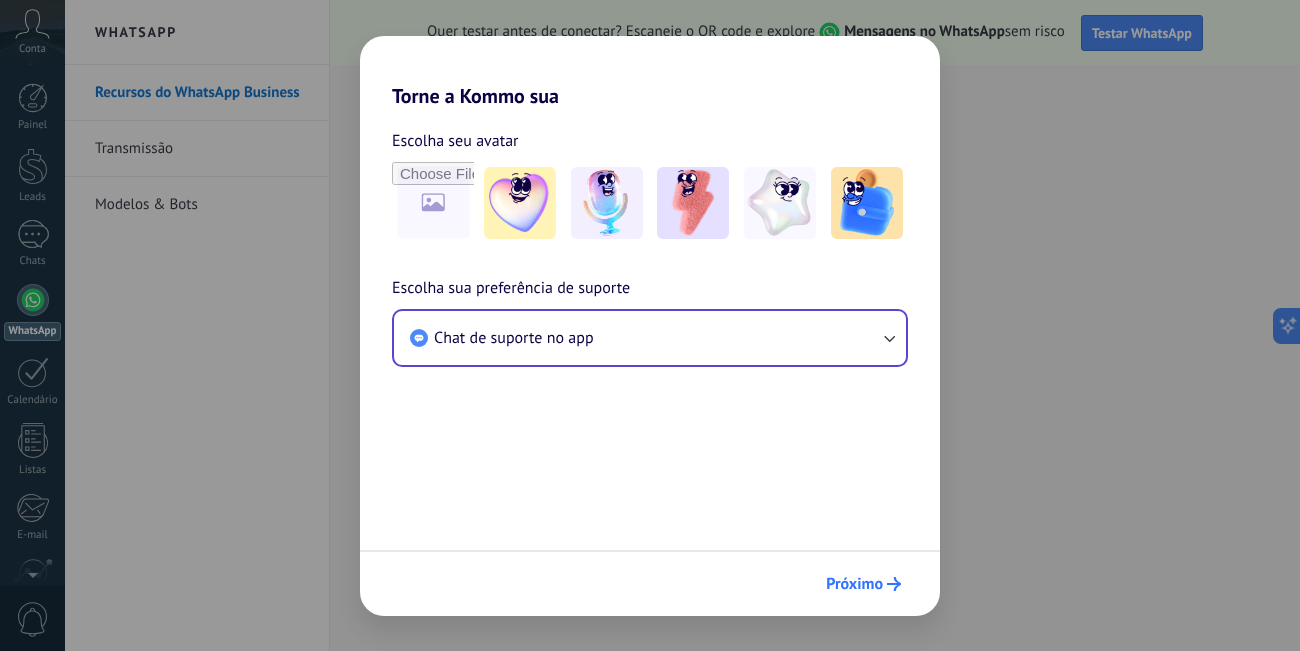 click on "Próximo" at bounding box center [854, 584] 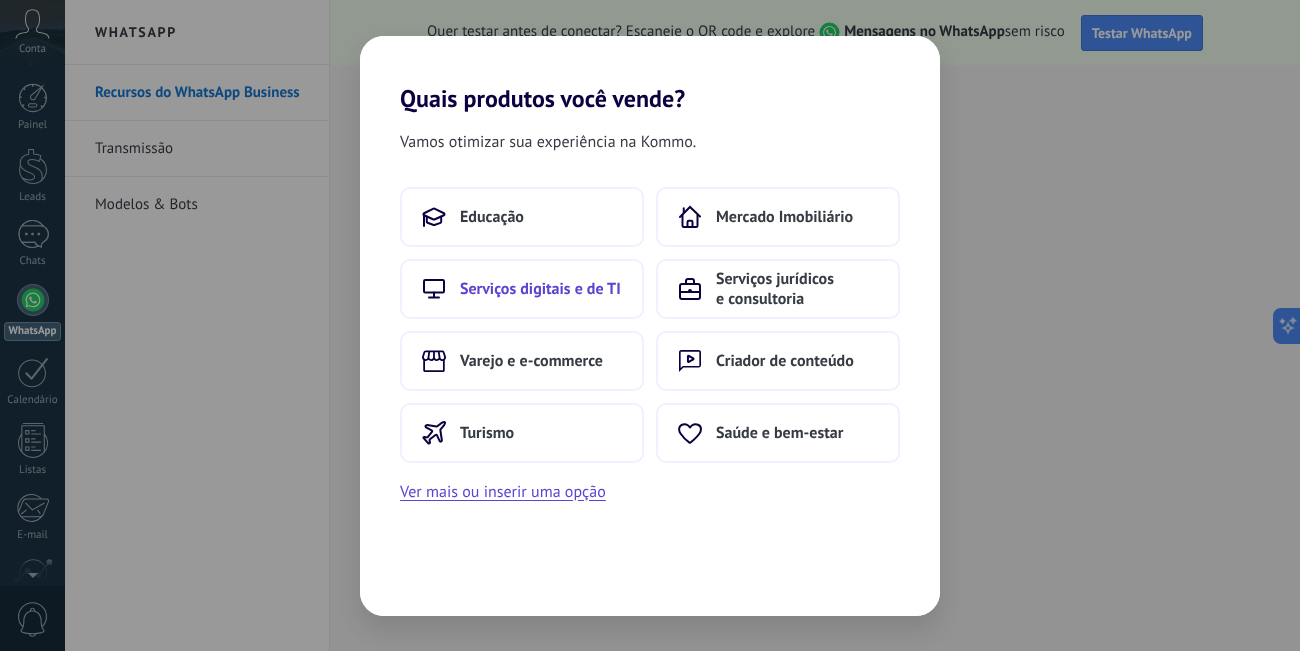 click on "Serviços digitais e de TI" at bounding box center [540, 289] 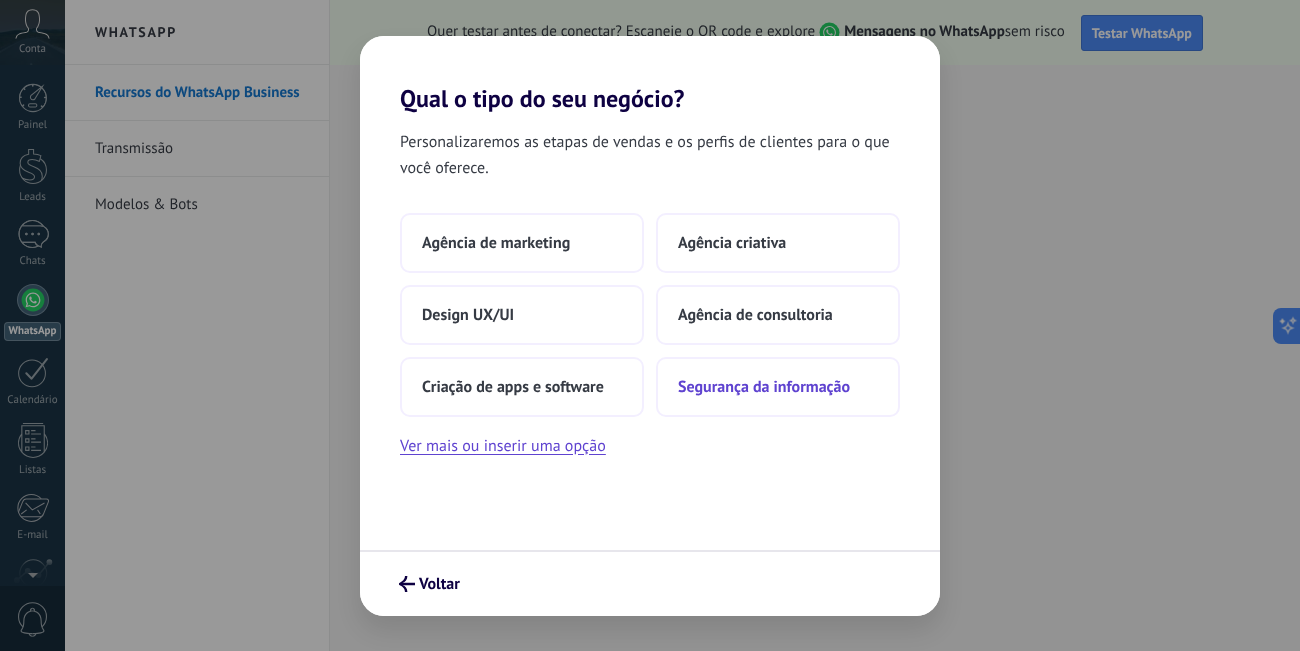 click on "Segurança da informação" at bounding box center [764, 387] 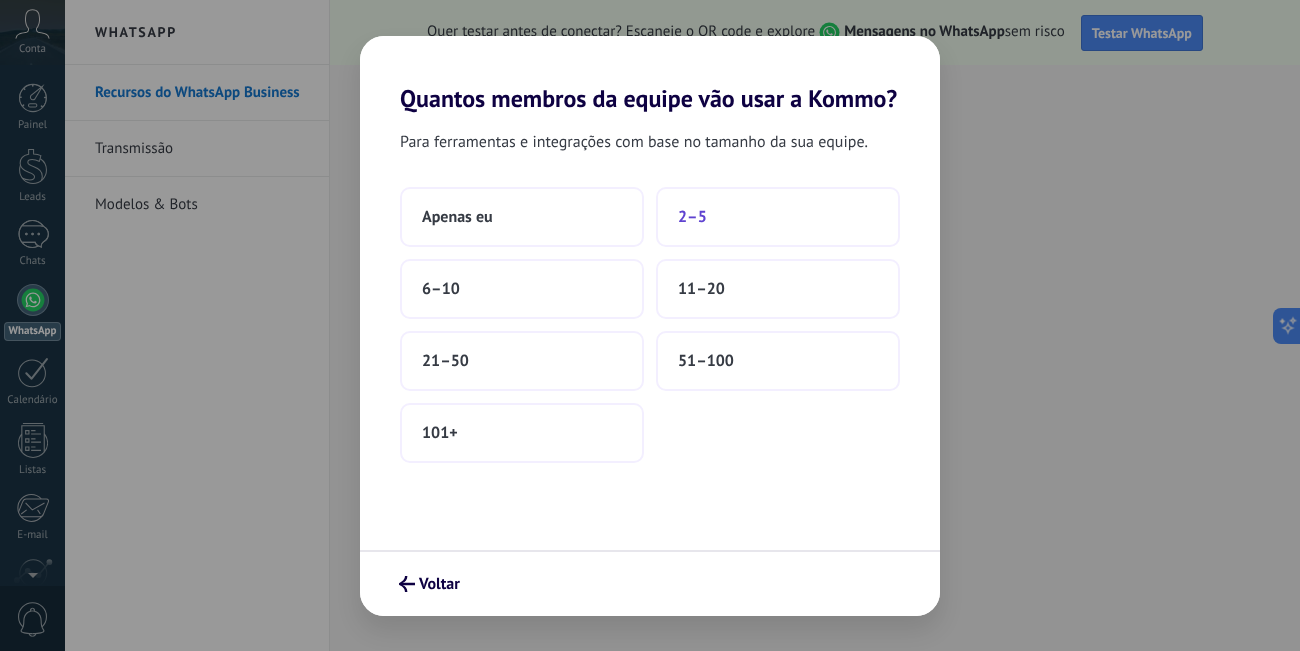 click on "2–5" at bounding box center (778, 217) 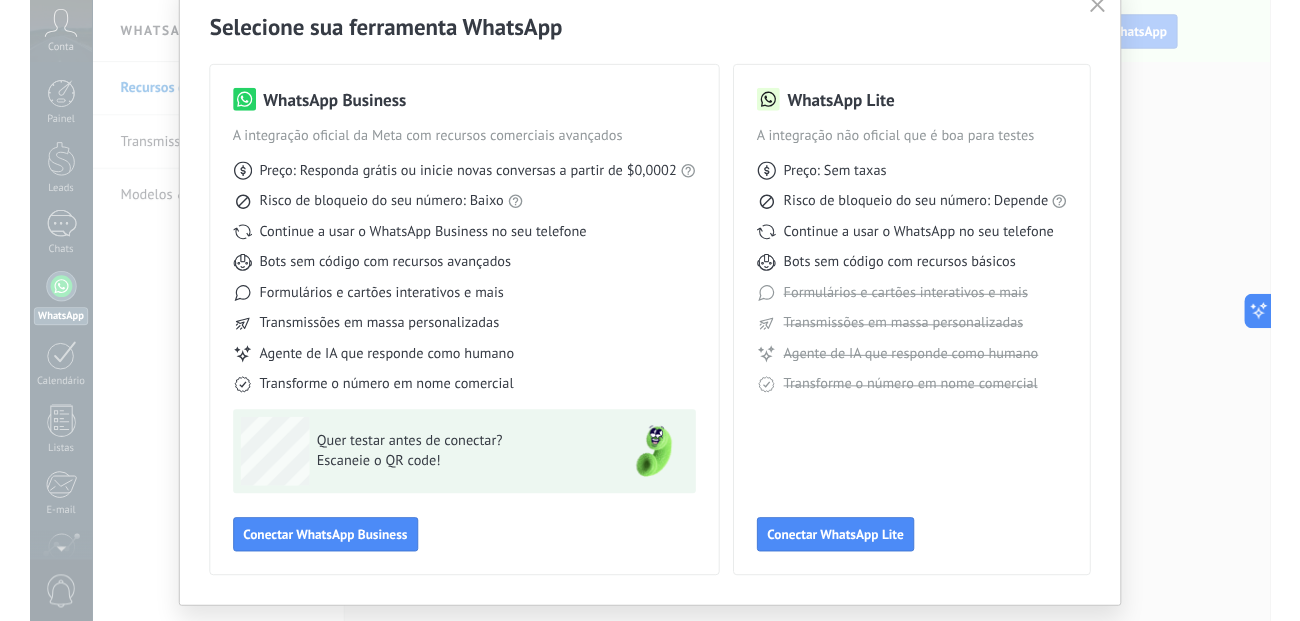 scroll, scrollTop: 126, scrollLeft: 0, axis: vertical 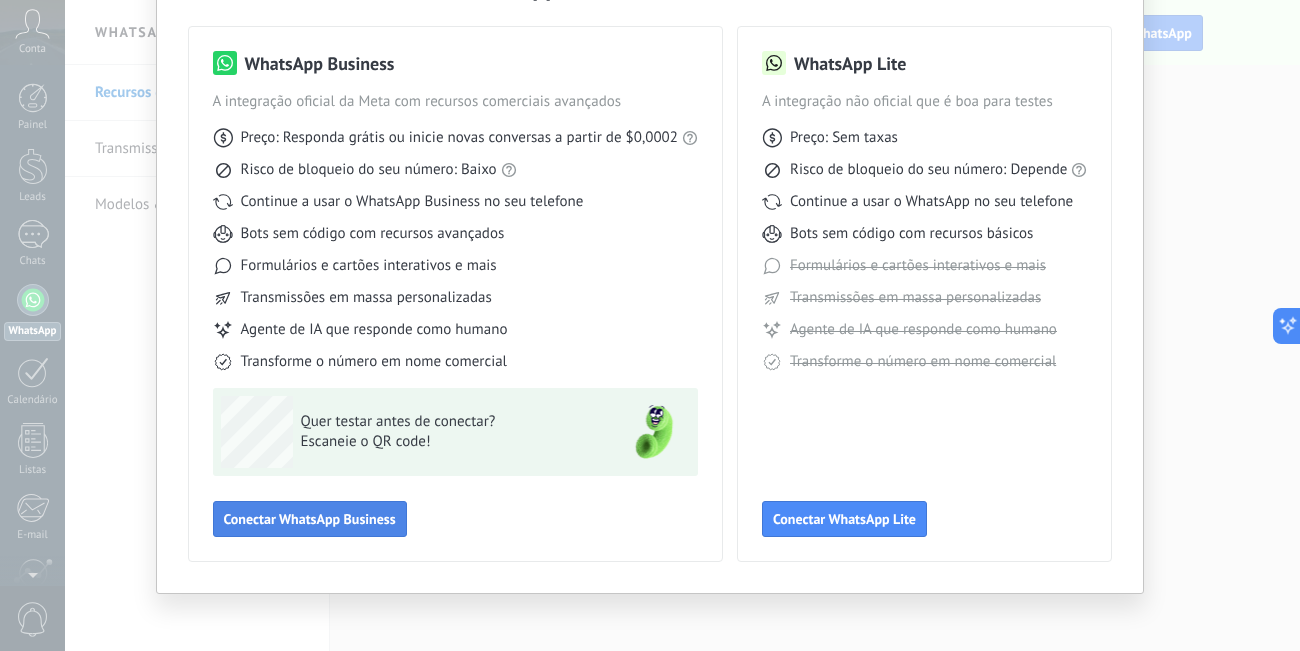 click on "Conectar WhatsApp Business" at bounding box center [310, 519] 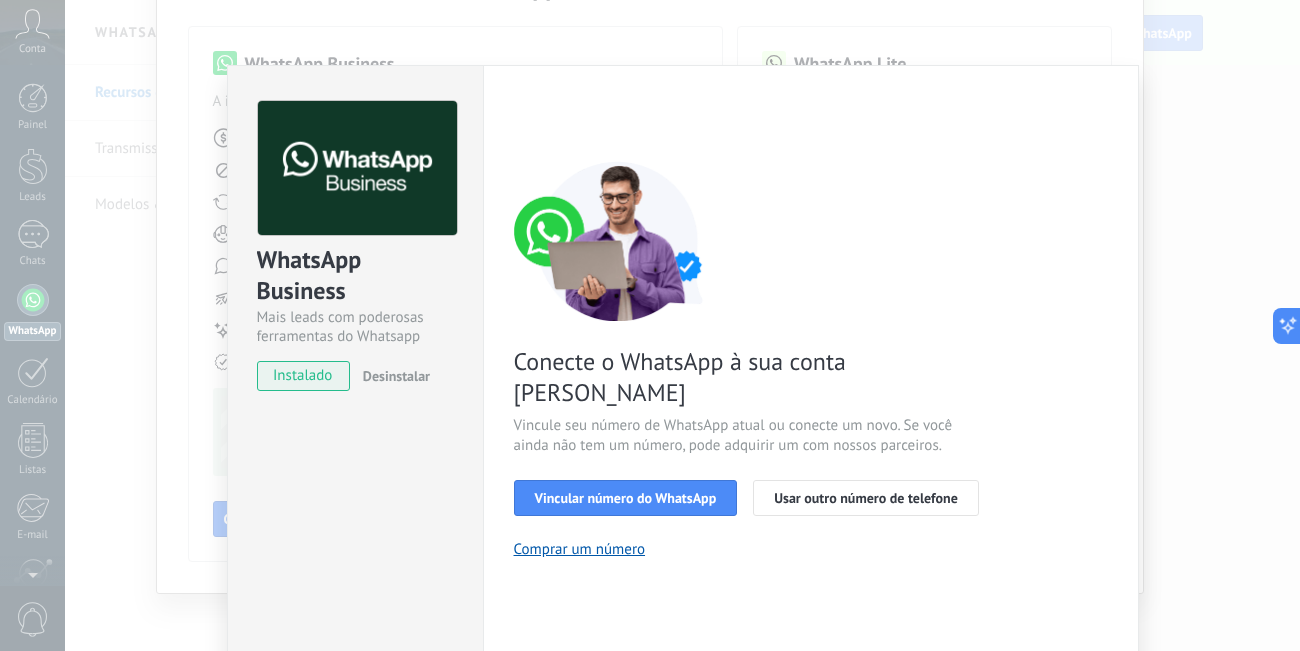 click on "instalado" at bounding box center [303, 376] 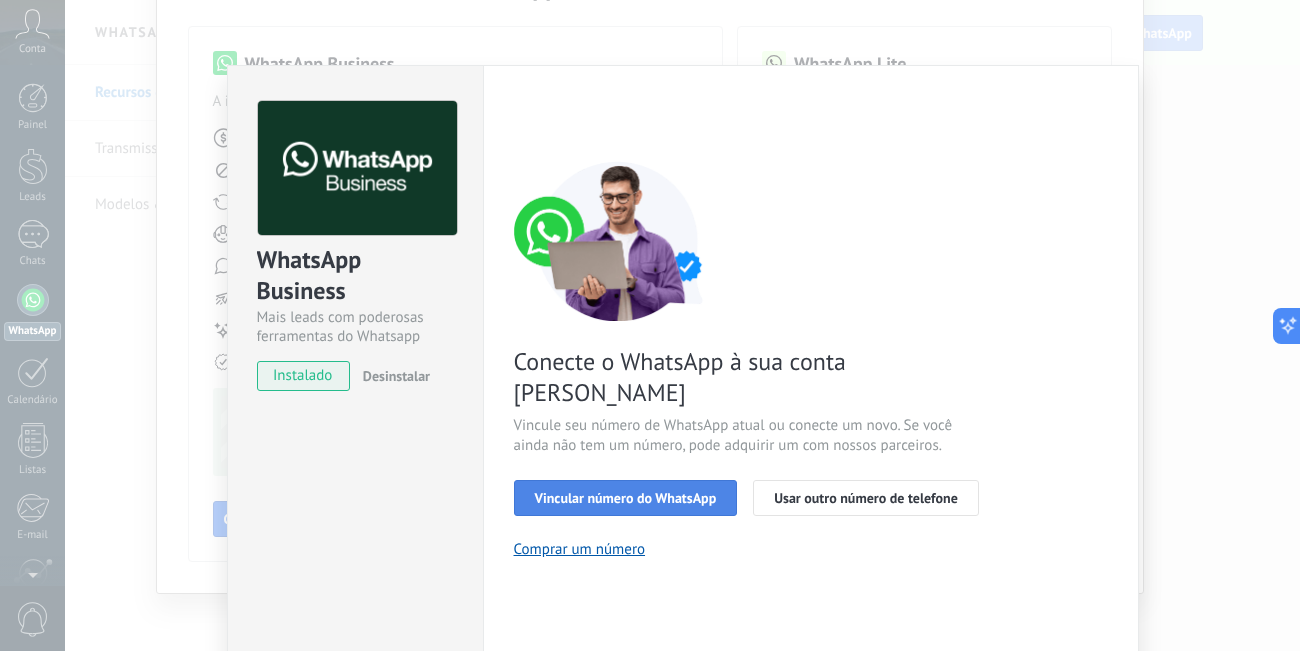 click on "Vincular número do WhatsApp" at bounding box center [626, 498] 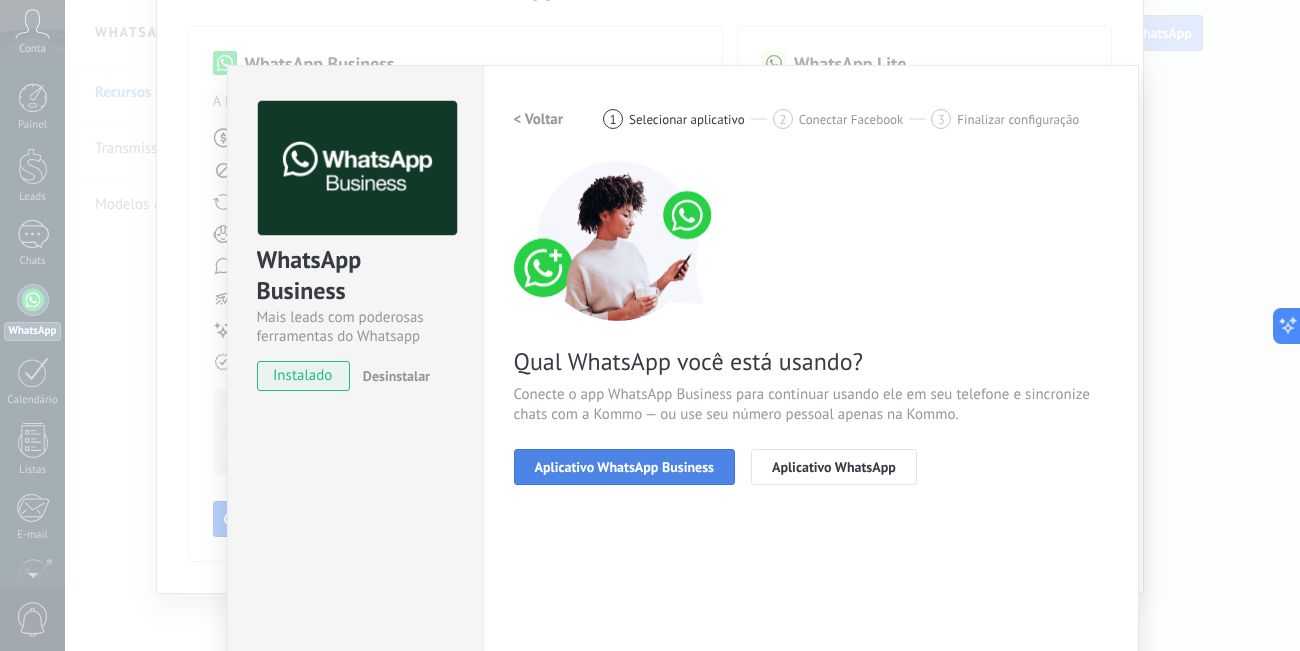 click on "Aplicativo WhatsApp Business" at bounding box center [624, 467] 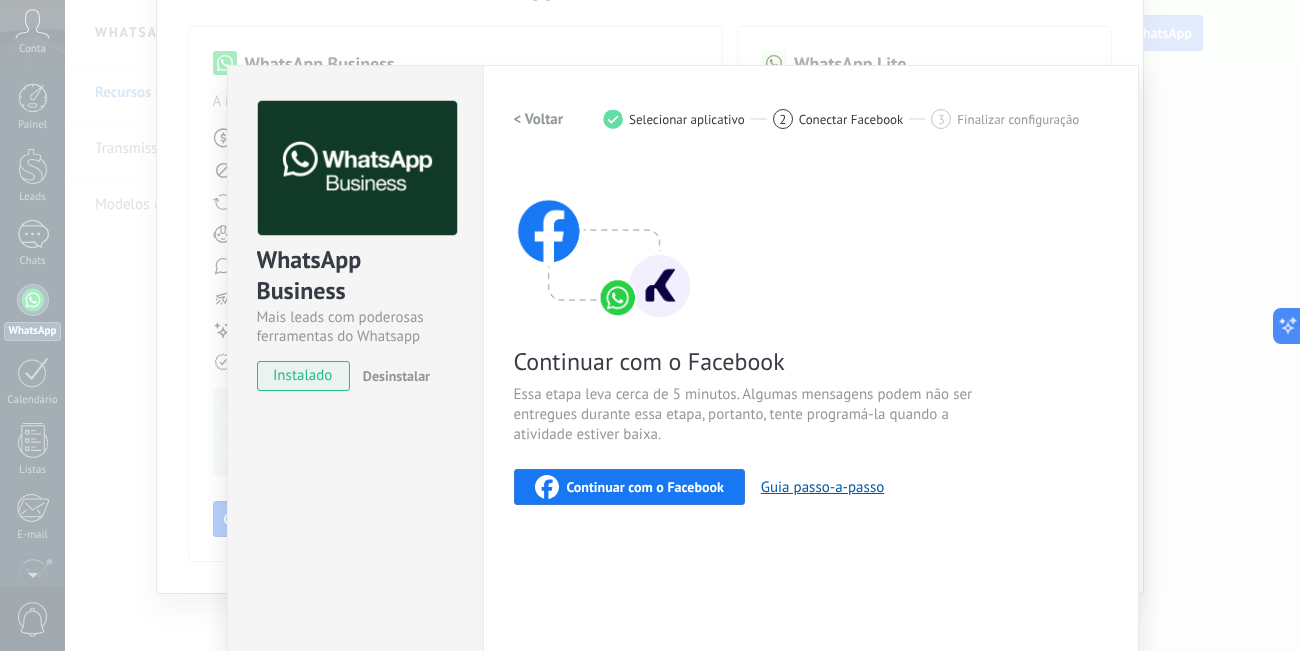click on "Continuar com o Facebook" at bounding box center (645, 487) 